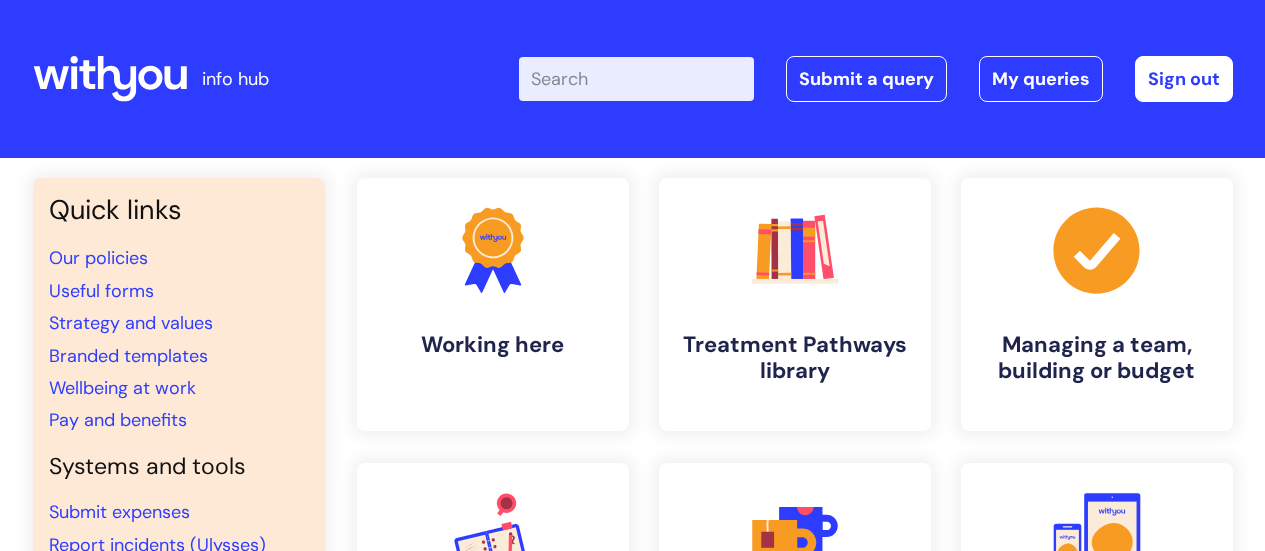 scroll, scrollTop: 0, scrollLeft: 0, axis: both 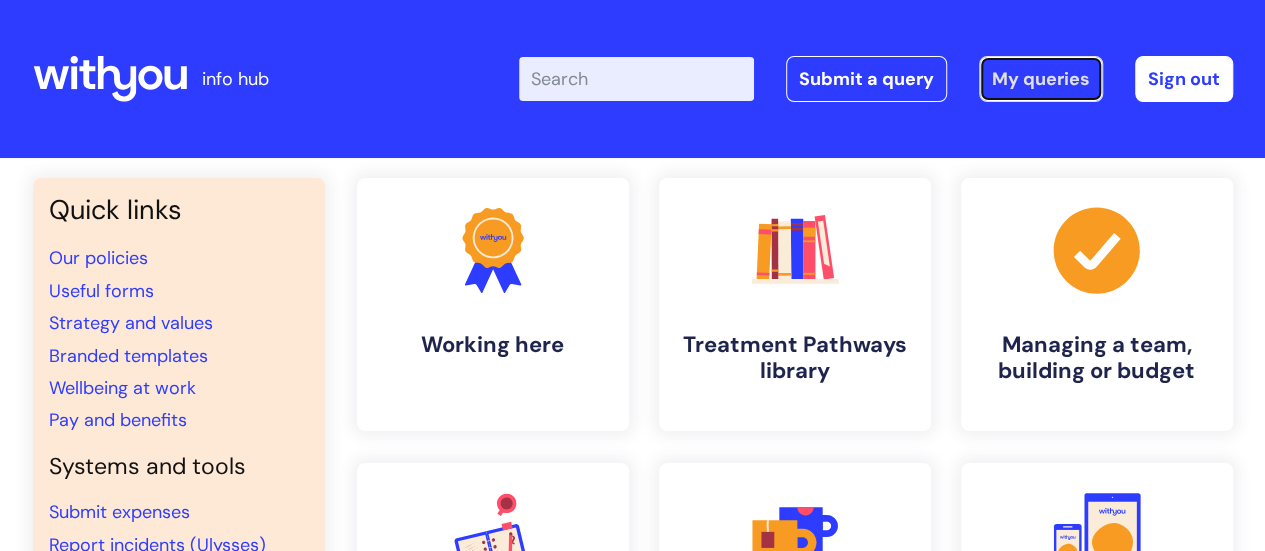 click on "My queries" at bounding box center [1041, 79] 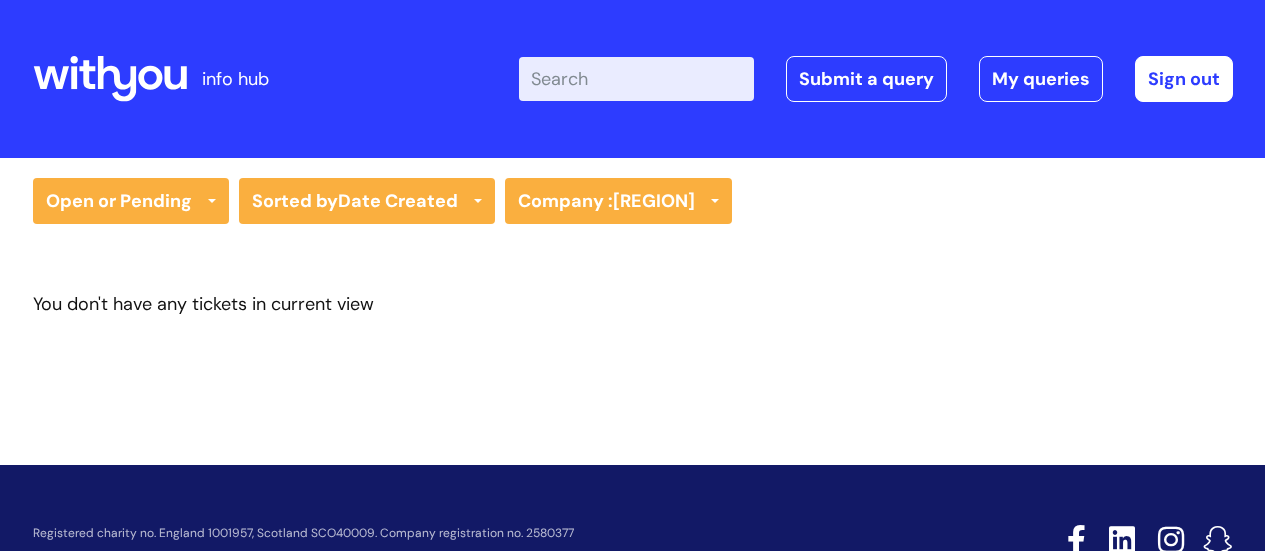 scroll, scrollTop: 0, scrollLeft: 0, axis: both 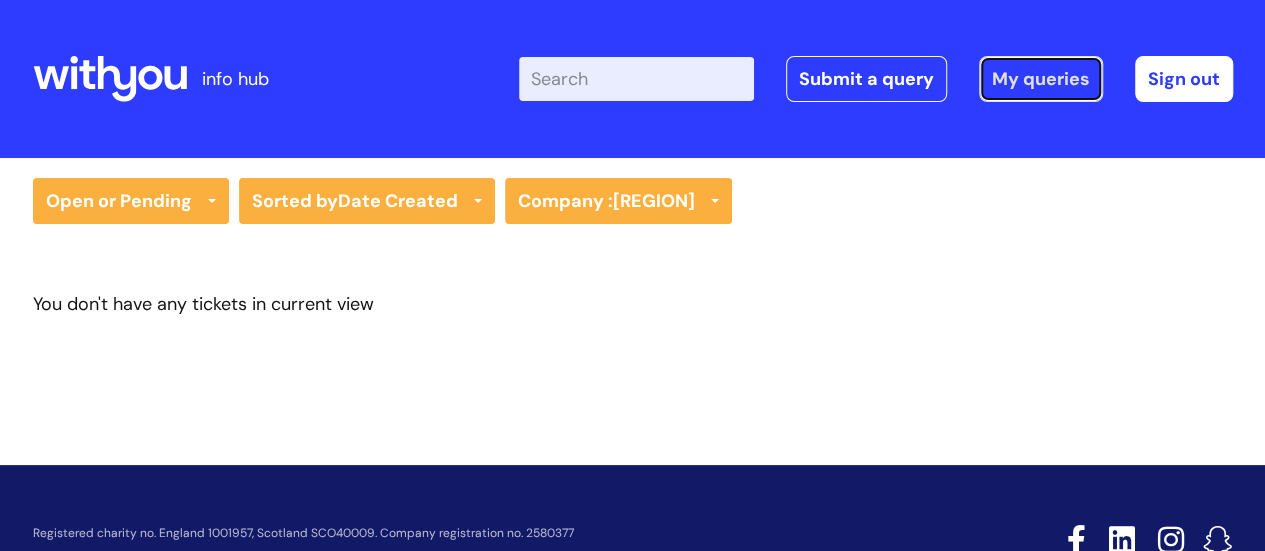 click on "My queries" at bounding box center [1041, 79] 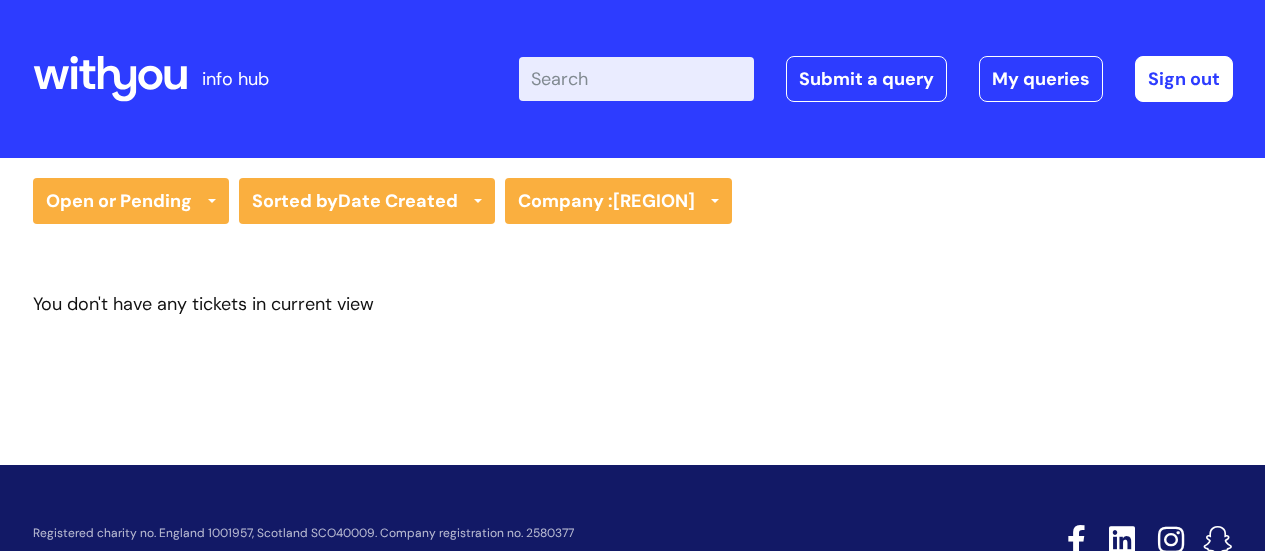 scroll, scrollTop: 0, scrollLeft: 0, axis: both 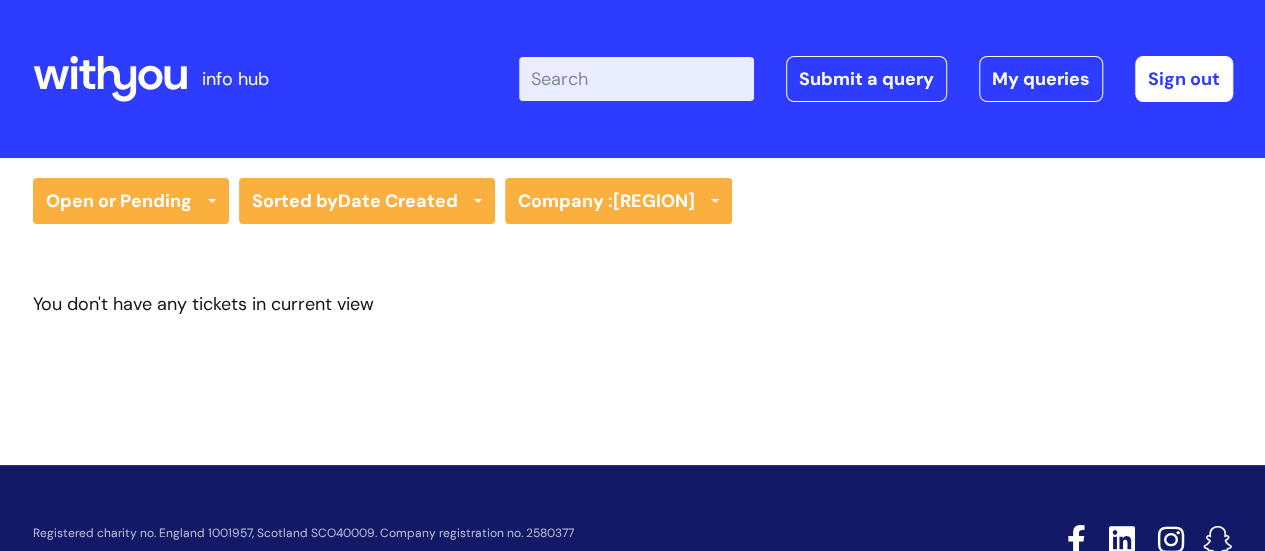 click on "Enter your search term here..." at bounding box center [636, 79] 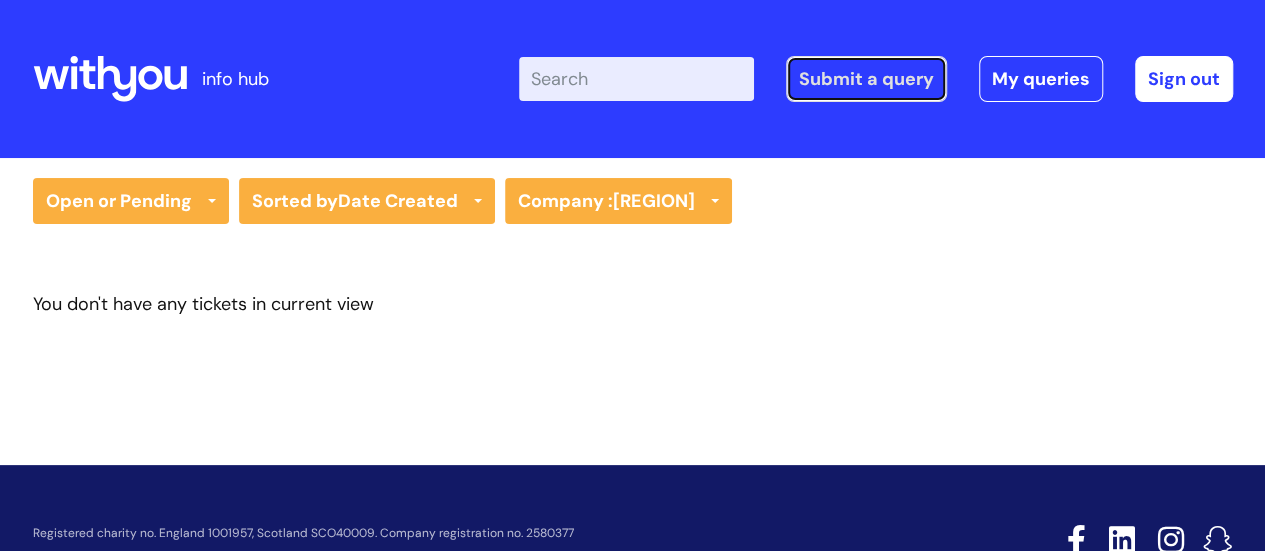click on "Submit a query" at bounding box center [866, 79] 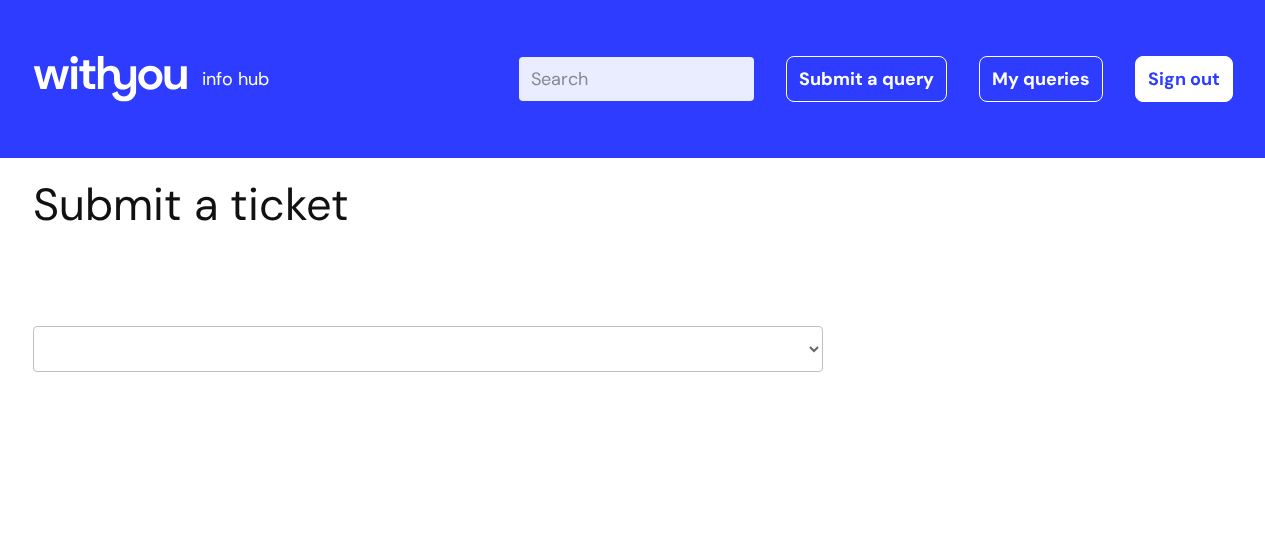 scroll, scrollTop: 0, scrollLeft: 0, axis: both 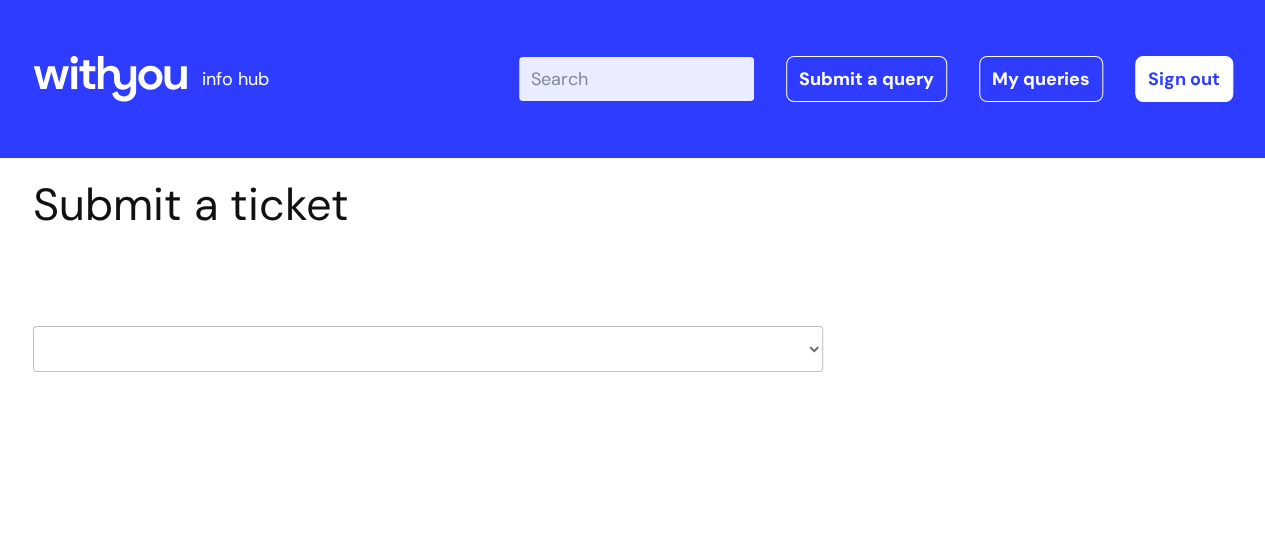 click on "HR / People
IT and Support
Clinical Drug Alerts
Finance Accounts
Data Support Team
Data Protection
External Communications
Learning and Development
Information Requests & Reports - Data Analysts
Insurance
Internal Communications
Pensions
Surrey NHS Talking Therapies
Payroll
Safeguarding" at bounding box center [428, 349] 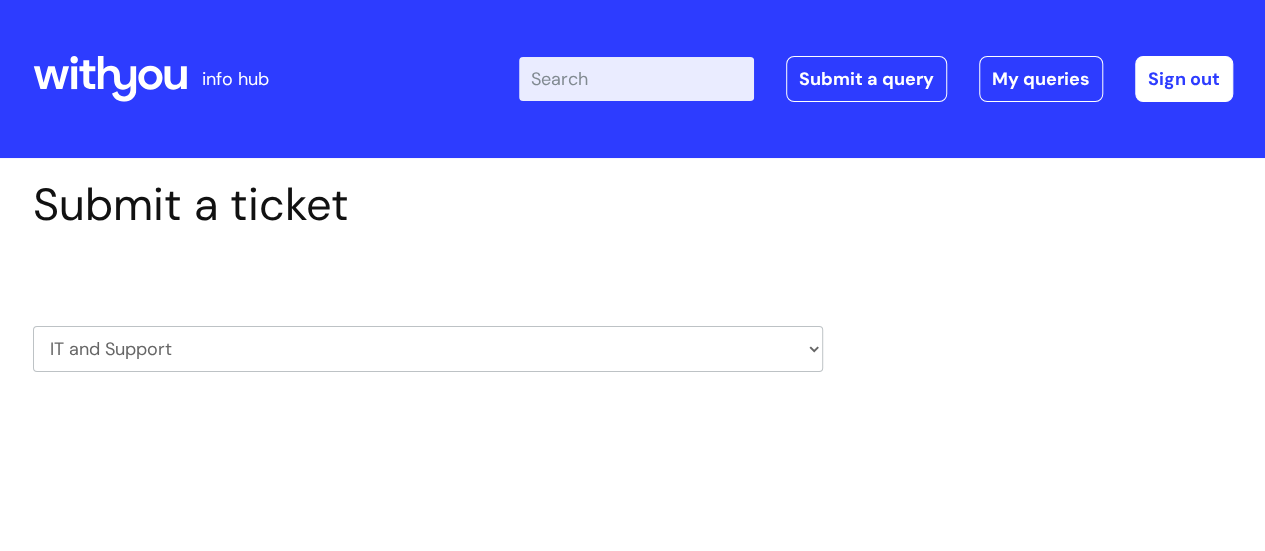 click on "HR / People
IT and Support
Clinical Drug Alerts
Finance Accounts
Data Support Team
Data Protection
External Communications
Learning and Development
Information Requests & Reports - Data Analysts
Insurance
Internal Communications
Pensions
Surrey NHS Talking Therapies
Payroll
Safeguarding" at bounding box center [428, 349] 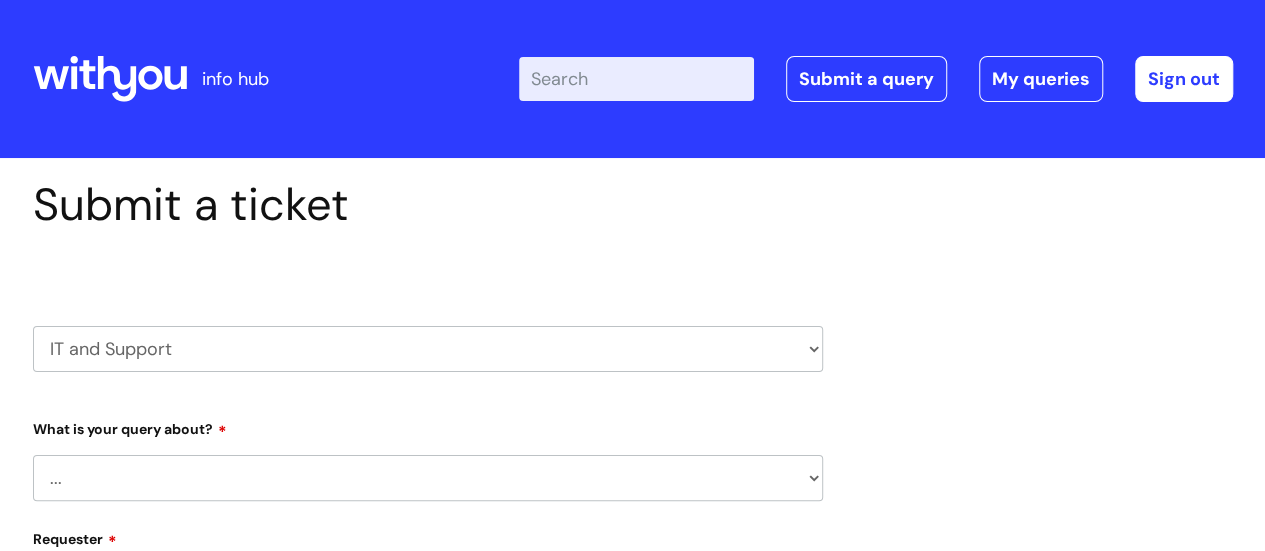 scroll, scrollTop: 203, scrollLeft: 0, axis: vertical 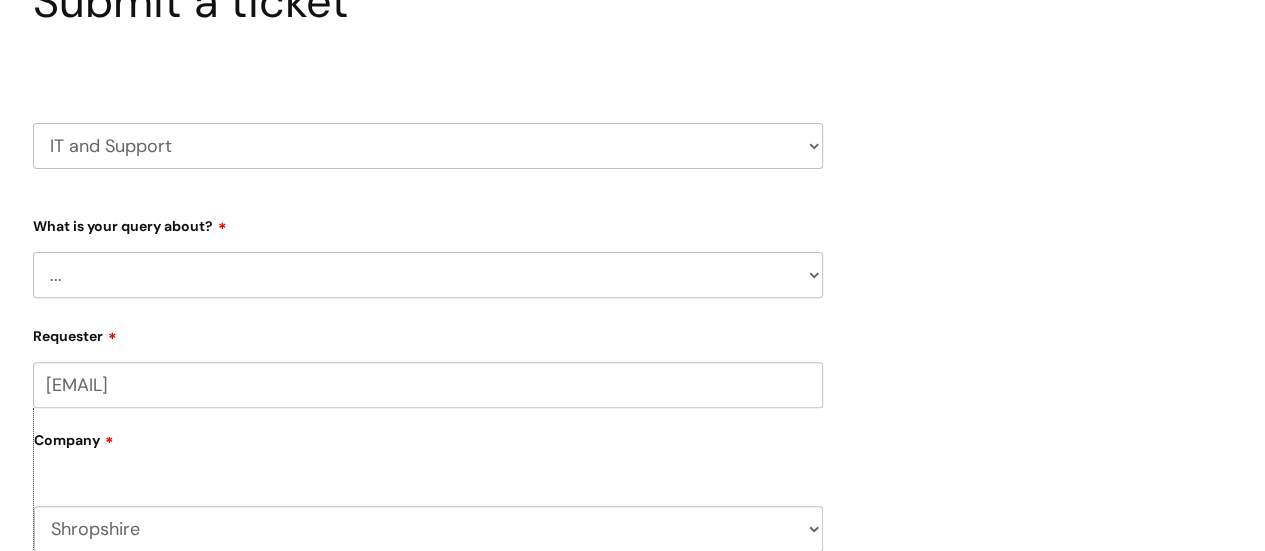 click on "...
Mobile Phone Reset & MFA
Accounts, Starters and Leavers
IT Hardware issue
I need help logging in
Printing & Scanning
Something Else
System/software" at bounding box center [428, 275] 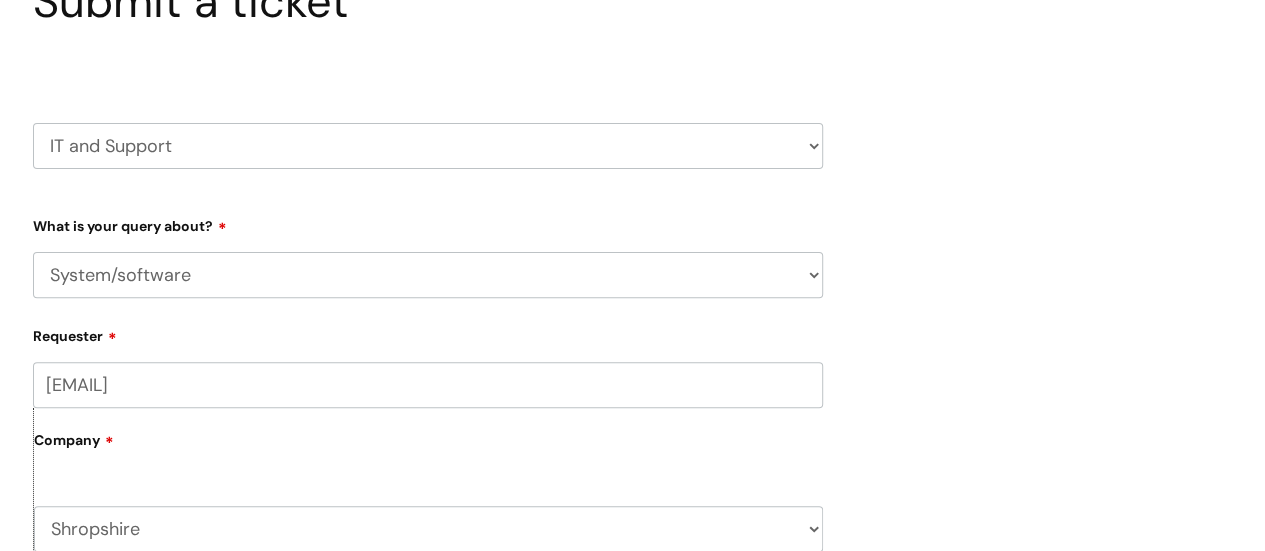 click on "...
Mobile Phone Reset & MFA
Accounts, Starters and Leavers
IT Hardware issue
I need help logging in
Printing & Scanning
Something Else
System/software" at bounding box center (428, 275) 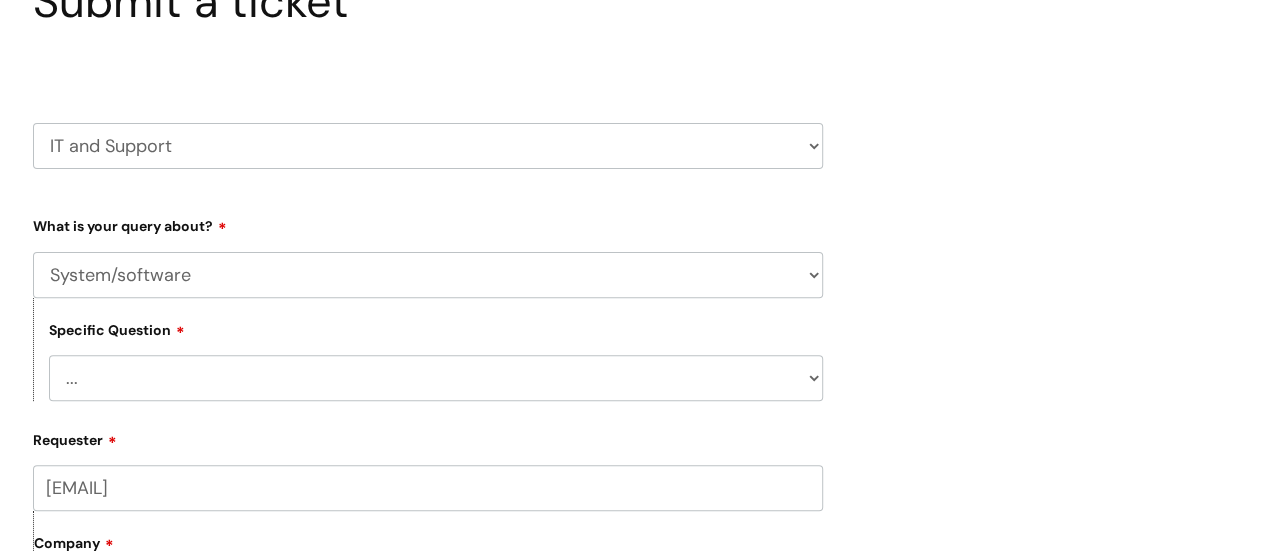 click on "Submit a ticket
HR / People
IT and Support
Clinical Drug Alerts
Finance Accounts
Data Support Team
Data Protection
External Communications
Learning and Development
Information Requests & Reports - Data Analysts
Insurance
Internal Communications
Pensions
Surrey NHS Talking Therapies
..." at bounding box center (428, 657) 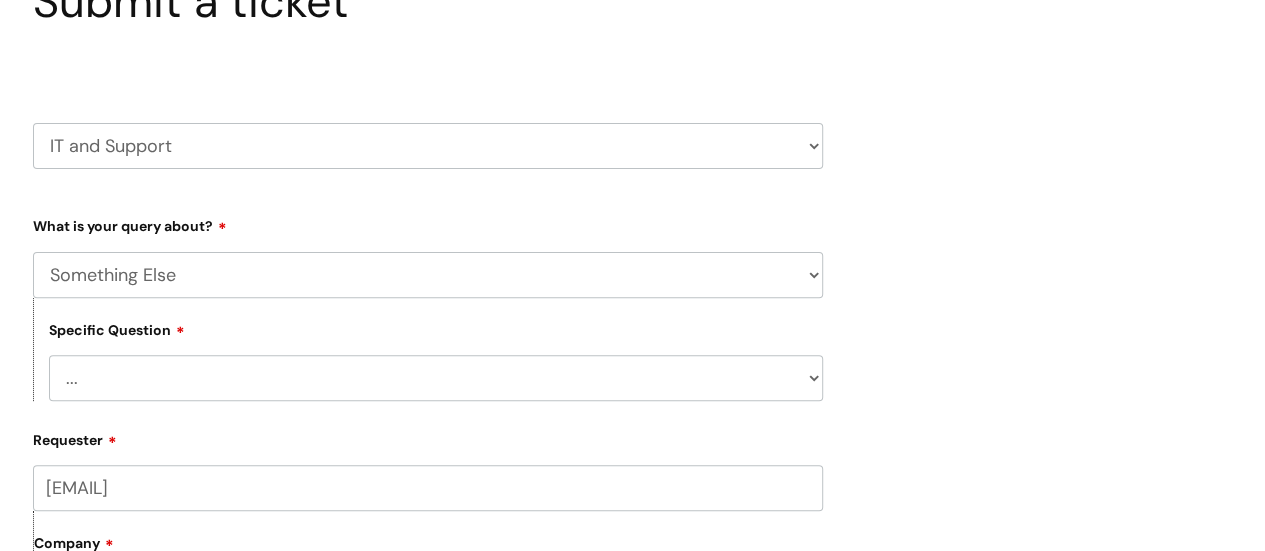 click on "...
Mobile Phone Reset & MFA
Accounts, Starters and Leavers
IT Hardware issue
I need help logging in
Printing & Scanning
Something Else
System/software" at bounding box center [428, 275] 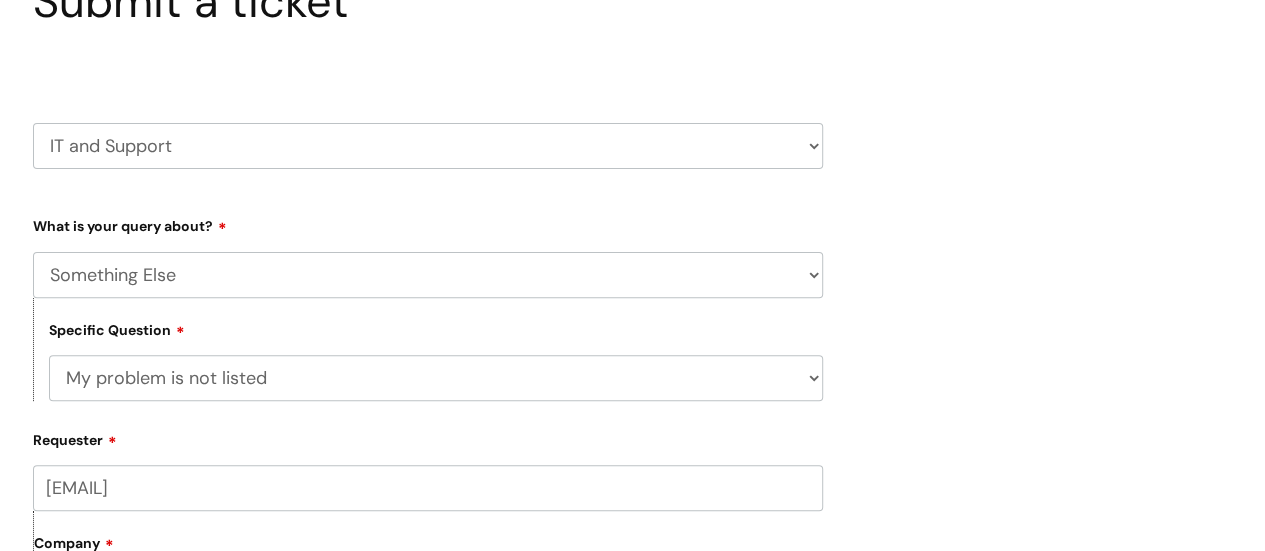 click on "... My problem is not listed" at bounding box center (436, 378) 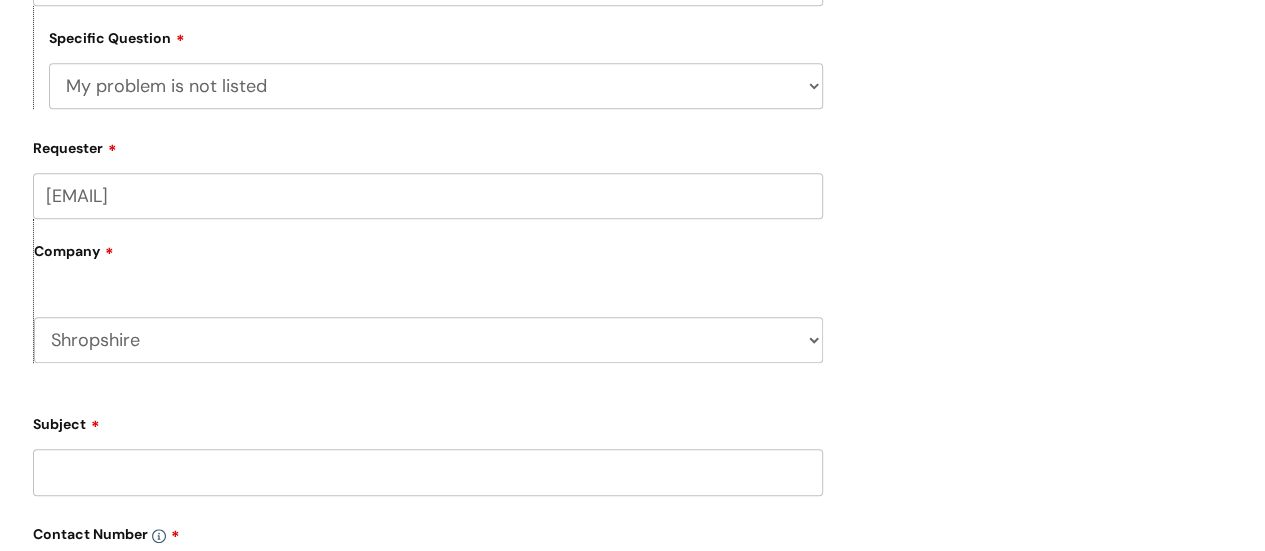 scroll, scrollTop: 572, scrollLeft: 0, axis: vertical 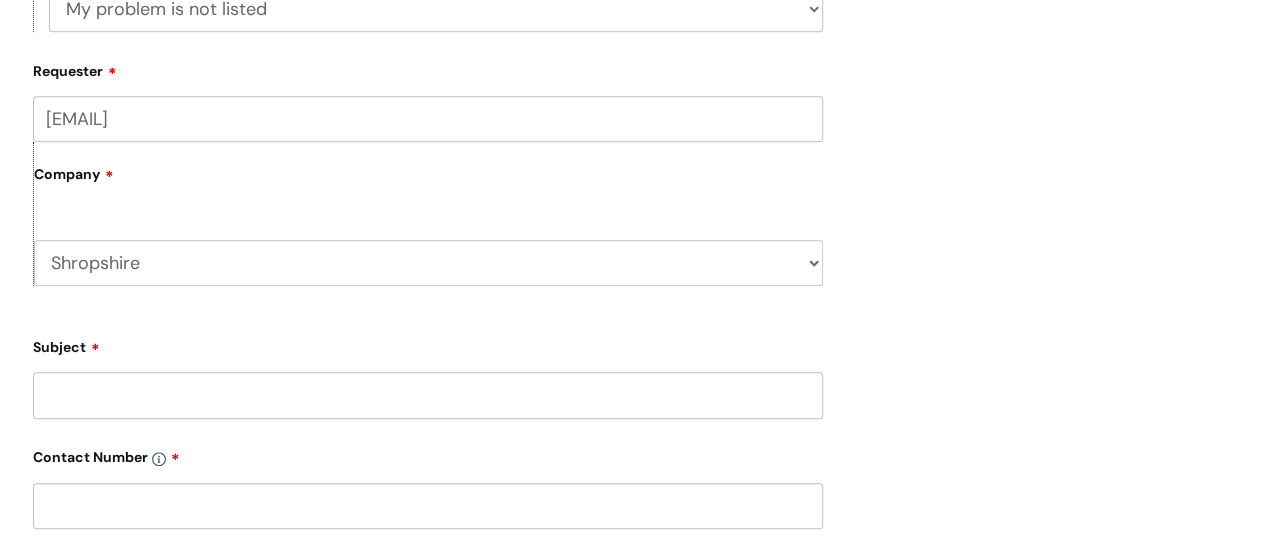 click on "Shropshire WithYou Current Staff" at bounding box center (428, 263) 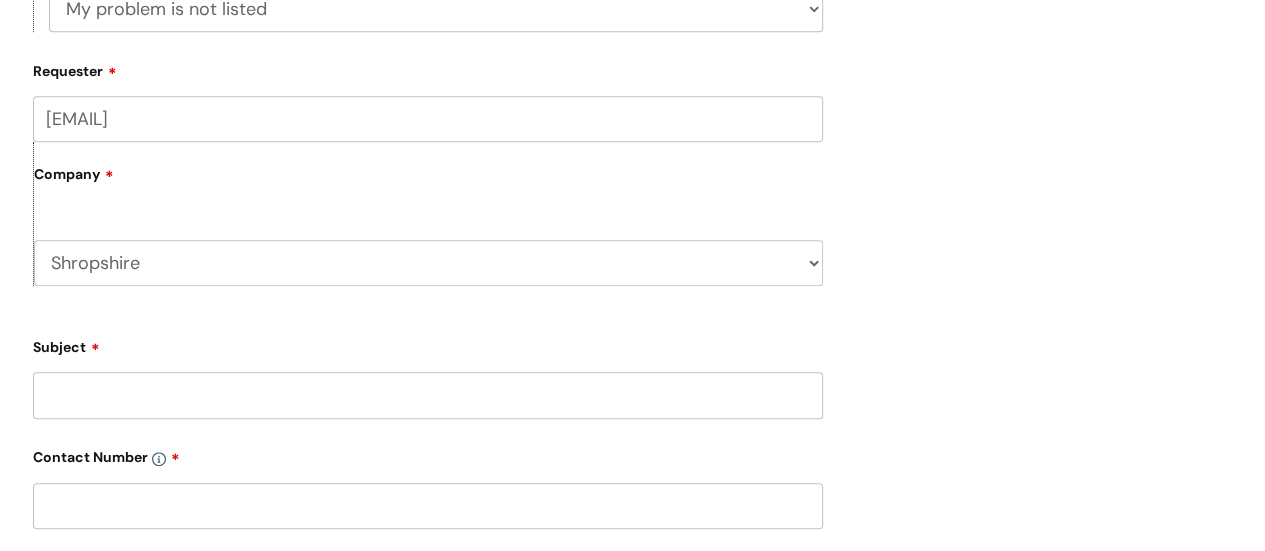 click on "Subject" at bounding box center (428, 395) 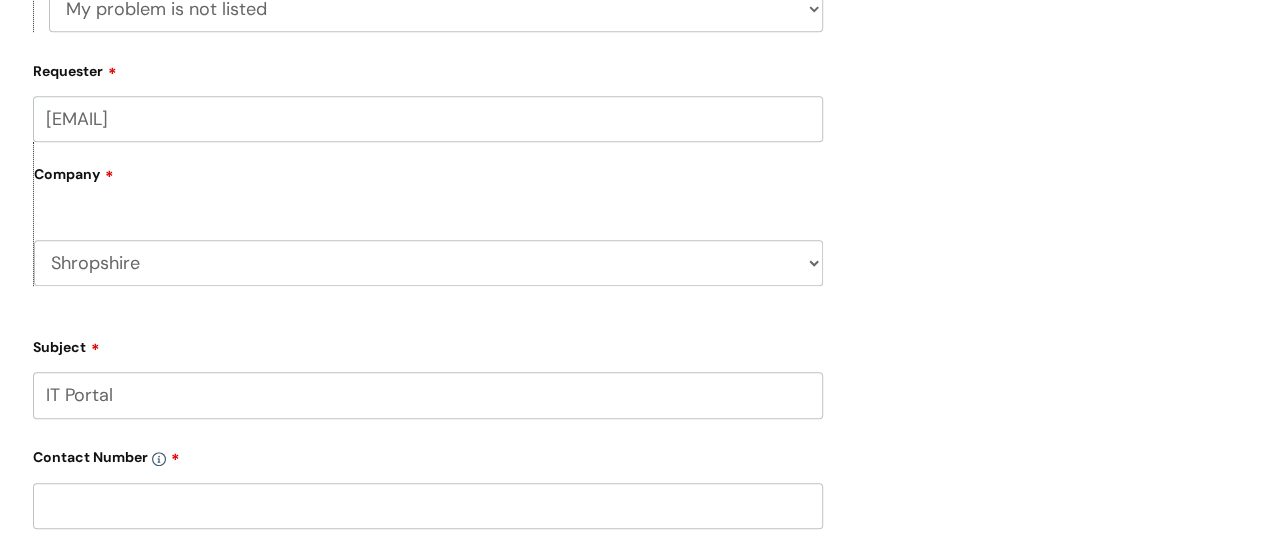 type on "IT Portal" 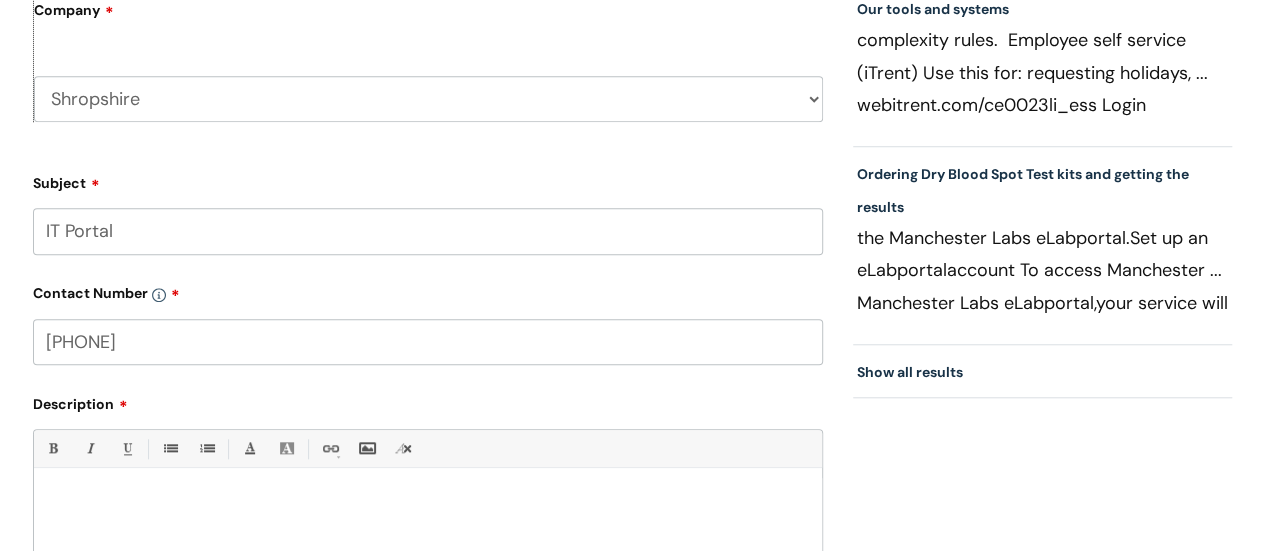 scroll, scrollTop: 897, scrollLeft: 0, axis: vertical 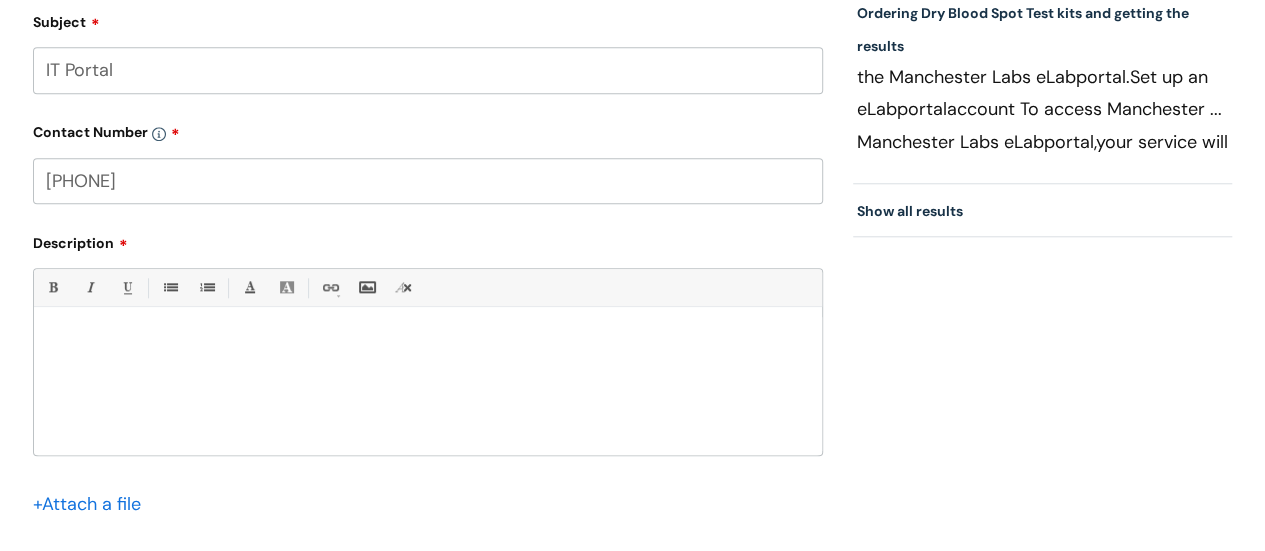 type on "[PHONE]" 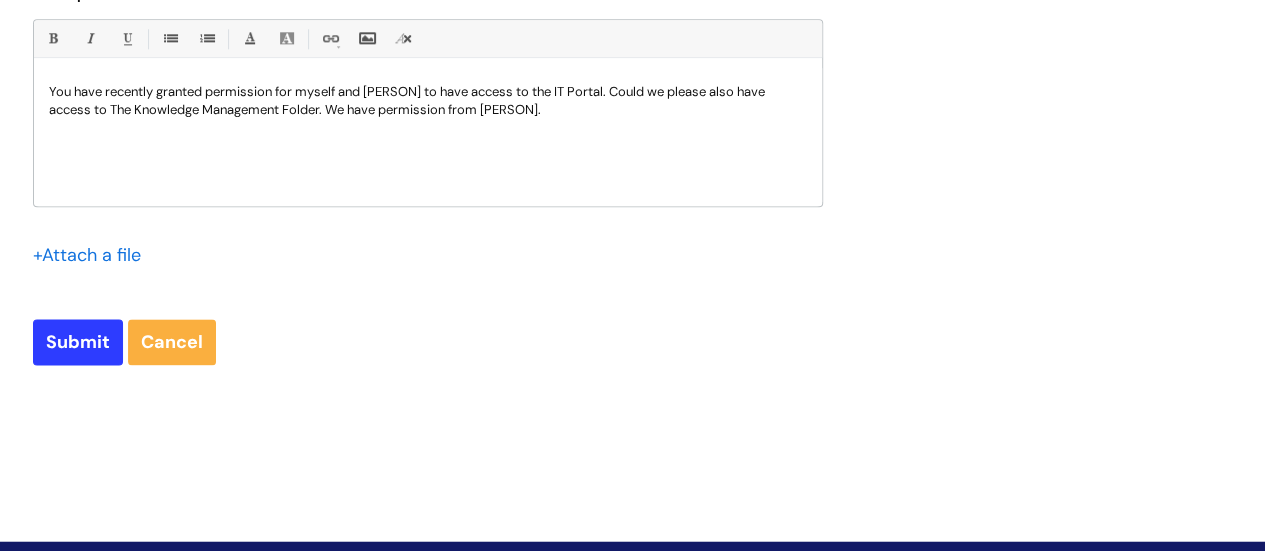 scroll, scrollTop: 1147, scrollLeft: 0, axis: vertical 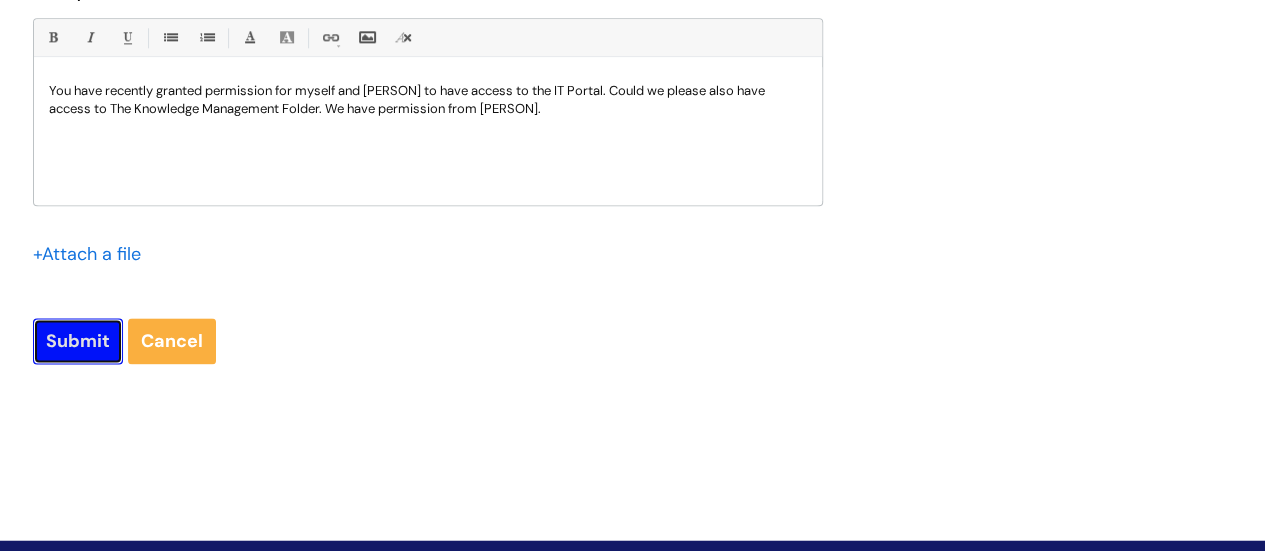 click on "Submit" at bounding box center [78, 341] 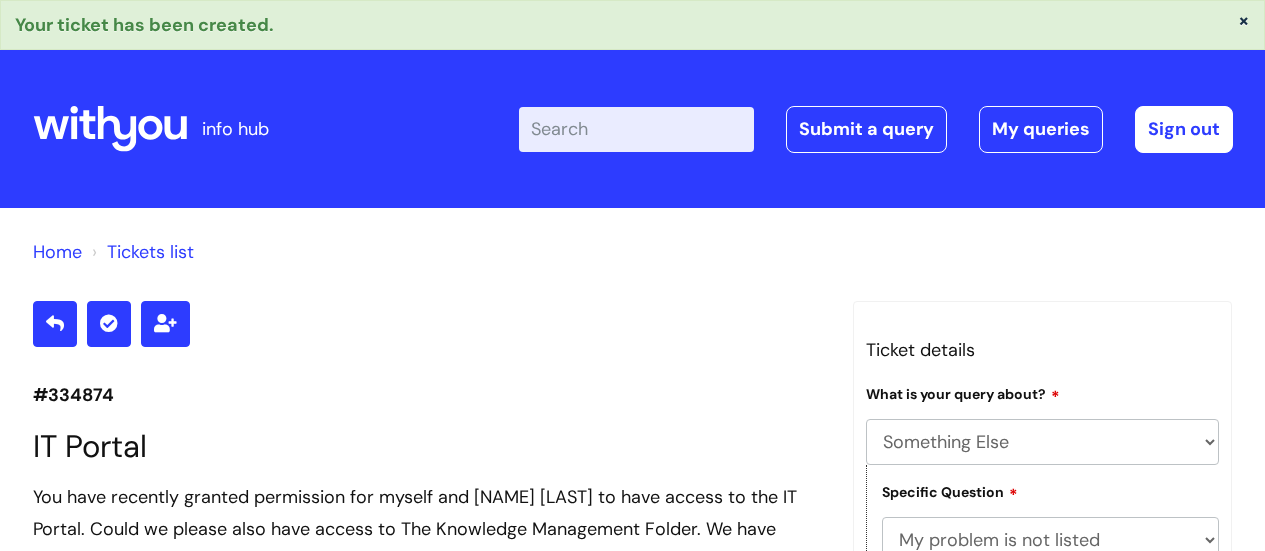 scroll, scrollTop: 438, scrollLeft: 0, axis: vertical 